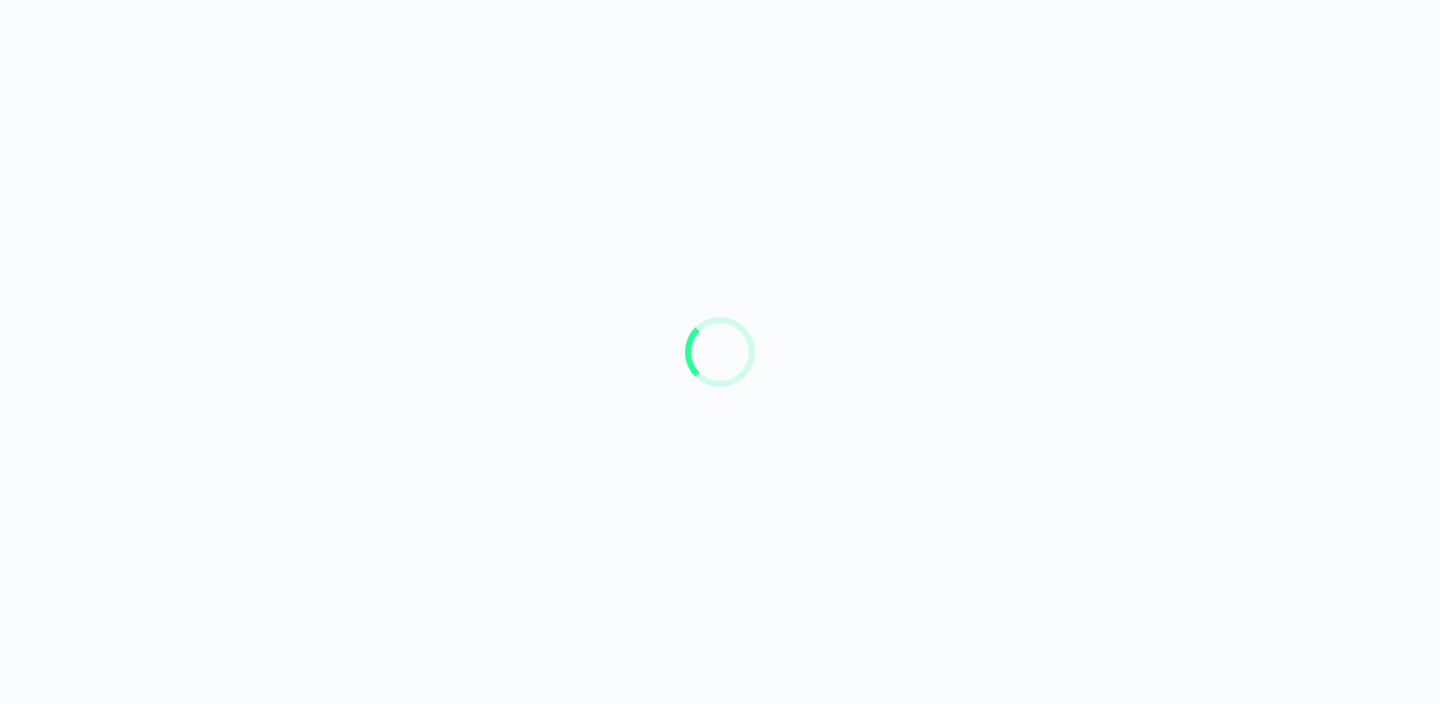 scroll, scrollTop: 0, scrollLeft: 0, axis: both 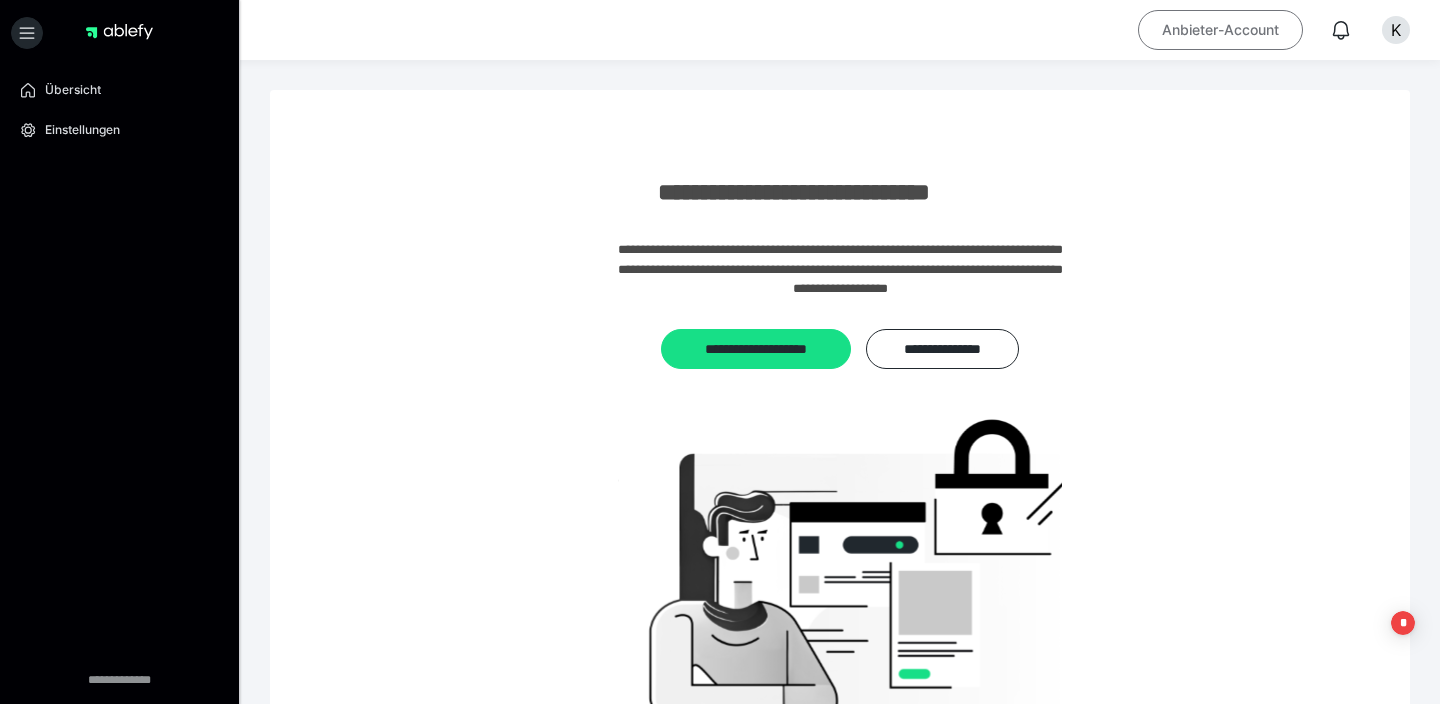 click on "Anbieter-Account" at bounding box center (1220, 30) 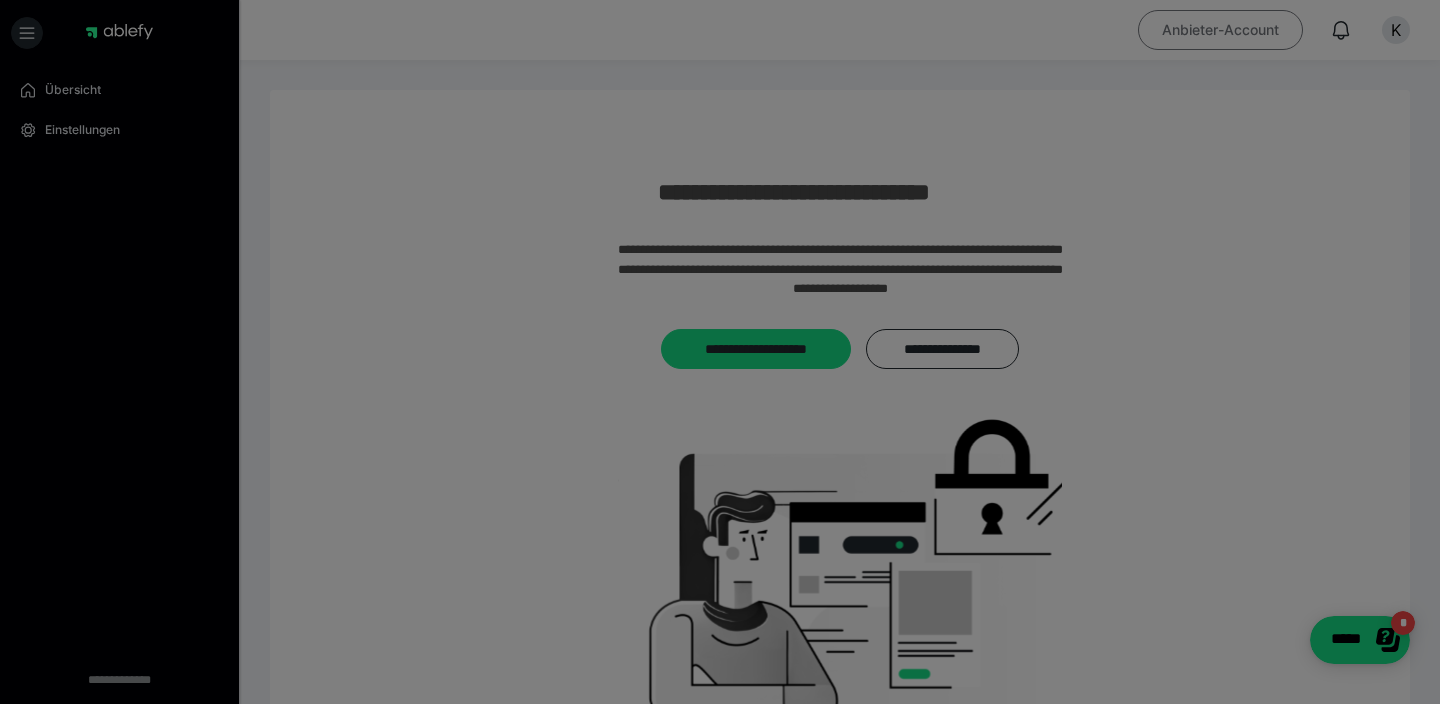 scroll, scrollTop: 0, scrollLeft: 0, axis: both 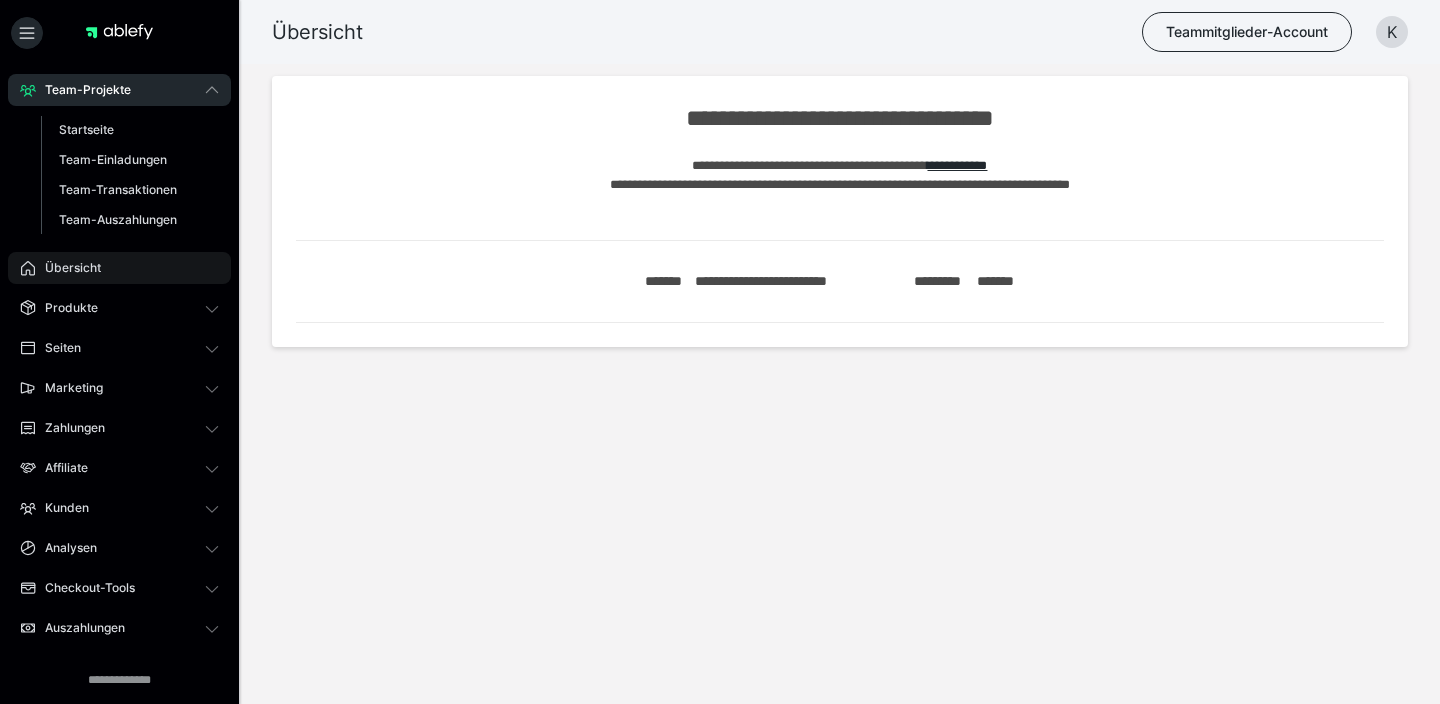 click on "Übersicht" at bounding box center (119, 268) 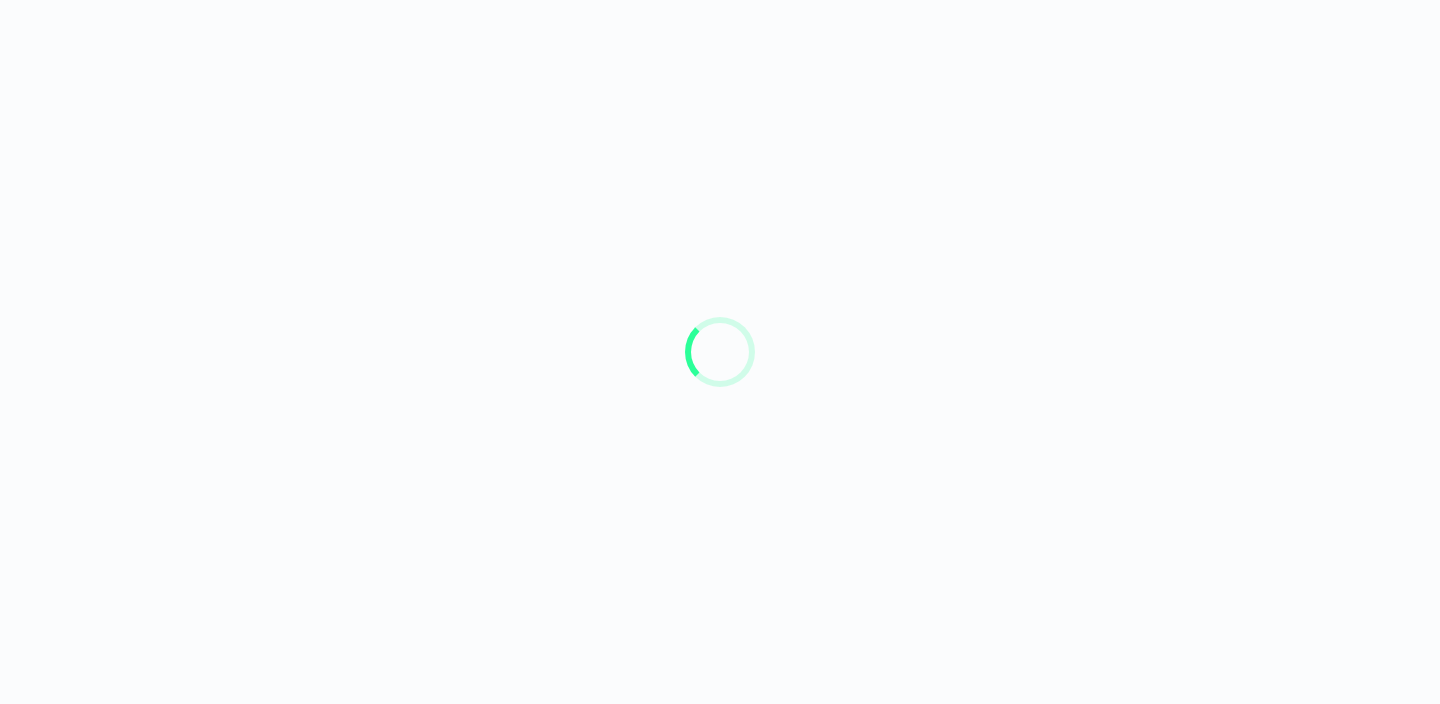 scroll, scrollTop: 0, scrollLeft: 0, axis: both 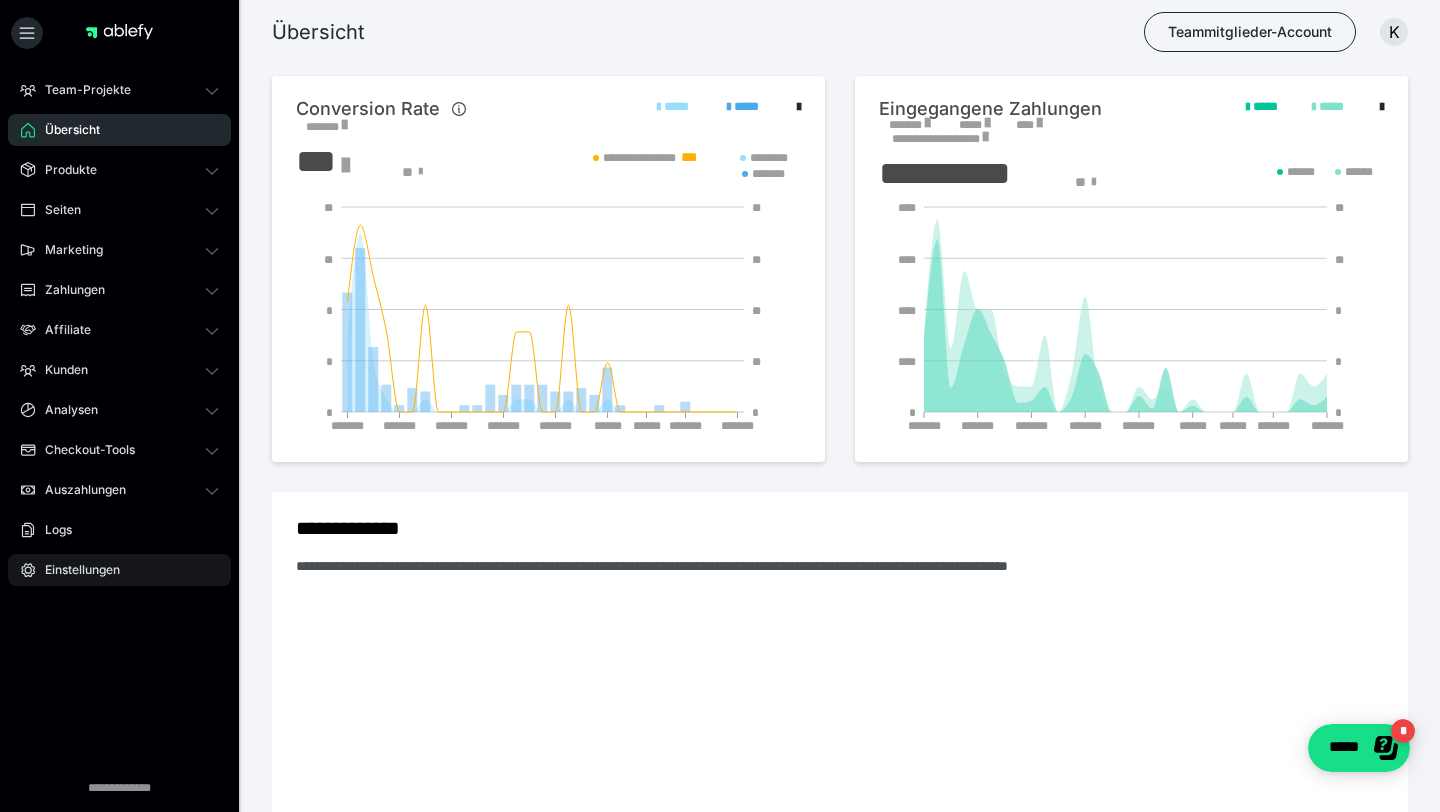 click on "Einstellungen" at bounding box center [75, 570] 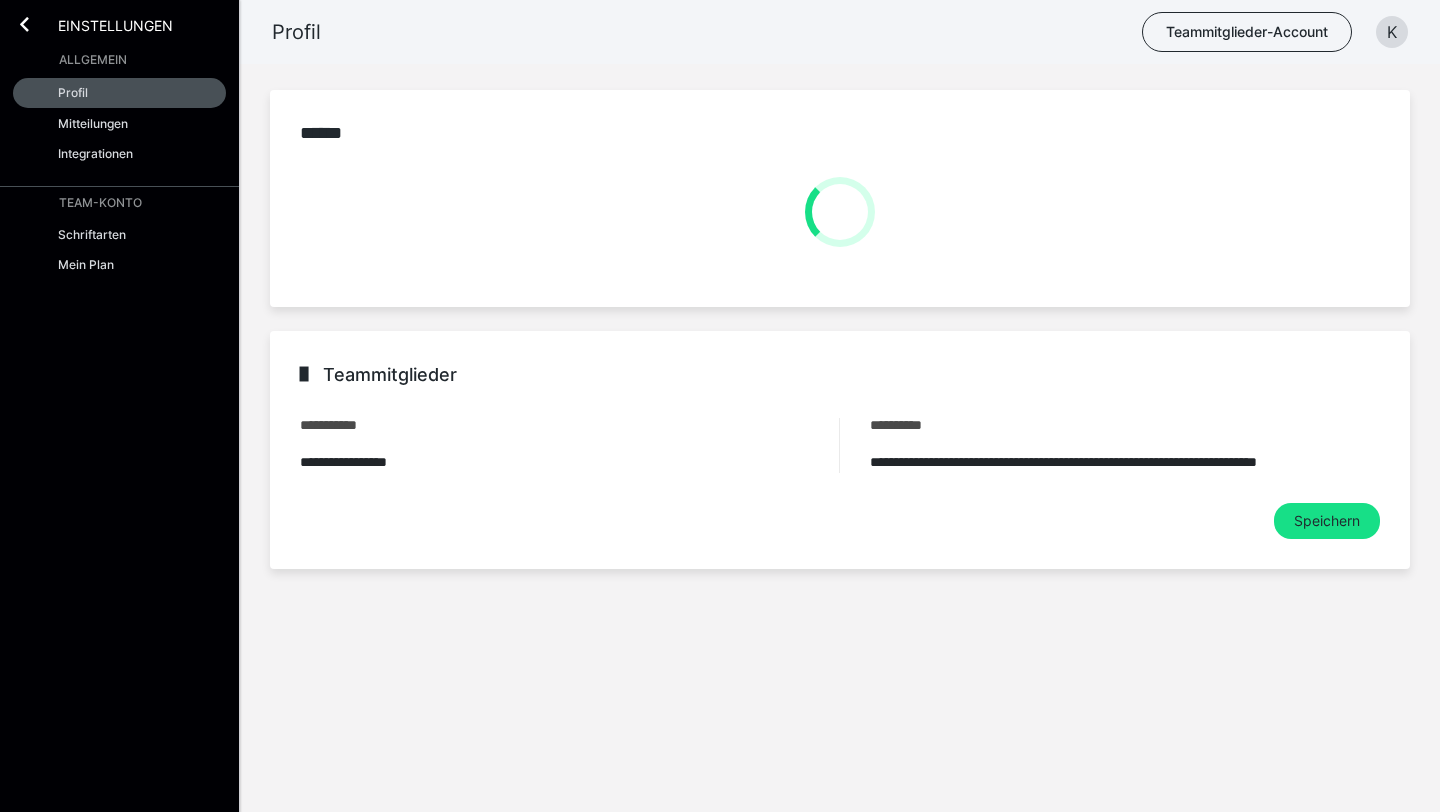 scroll, scrollTop: 0, scrollLeft: 0, axis: both 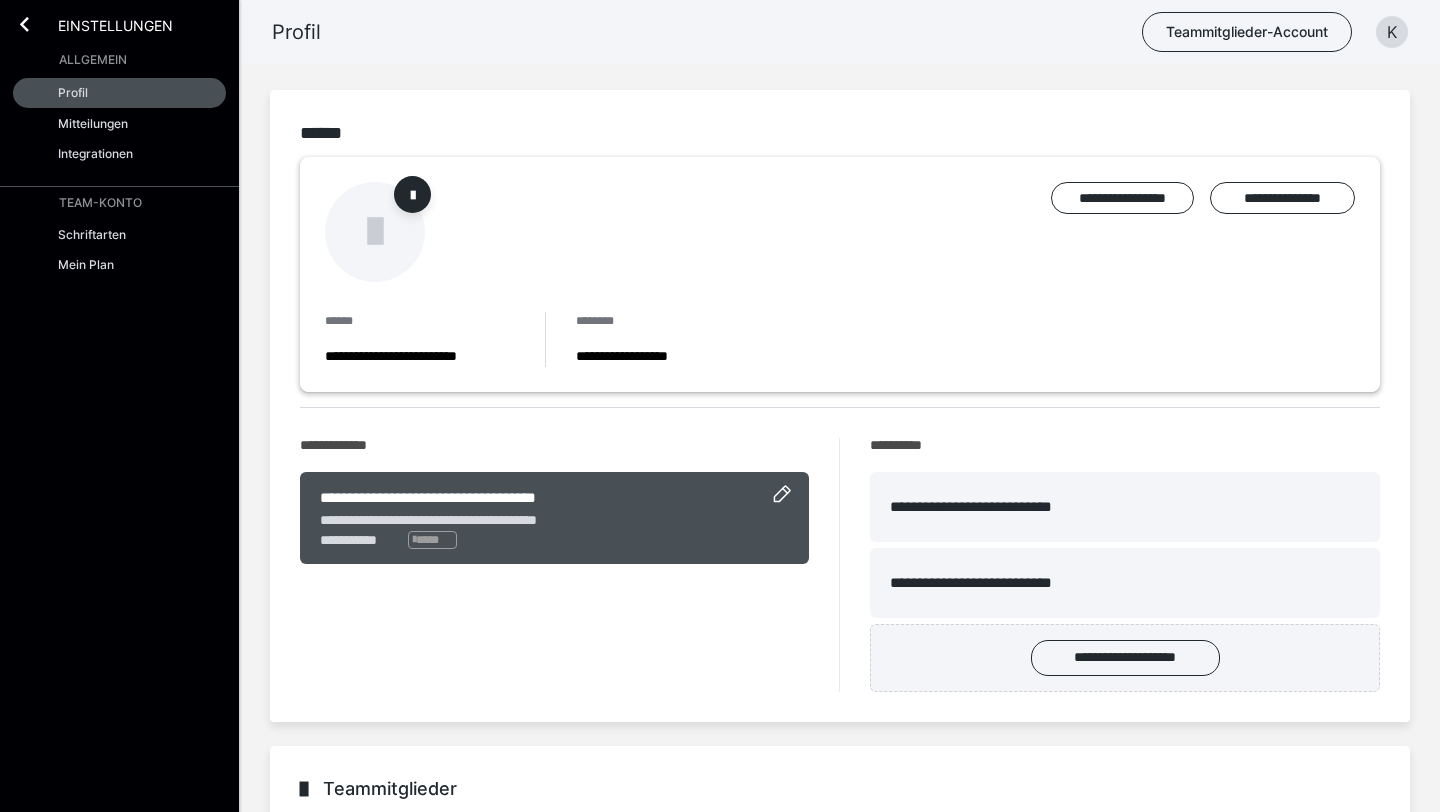 click on "Einstellungen" at bounding box center [119, 22] 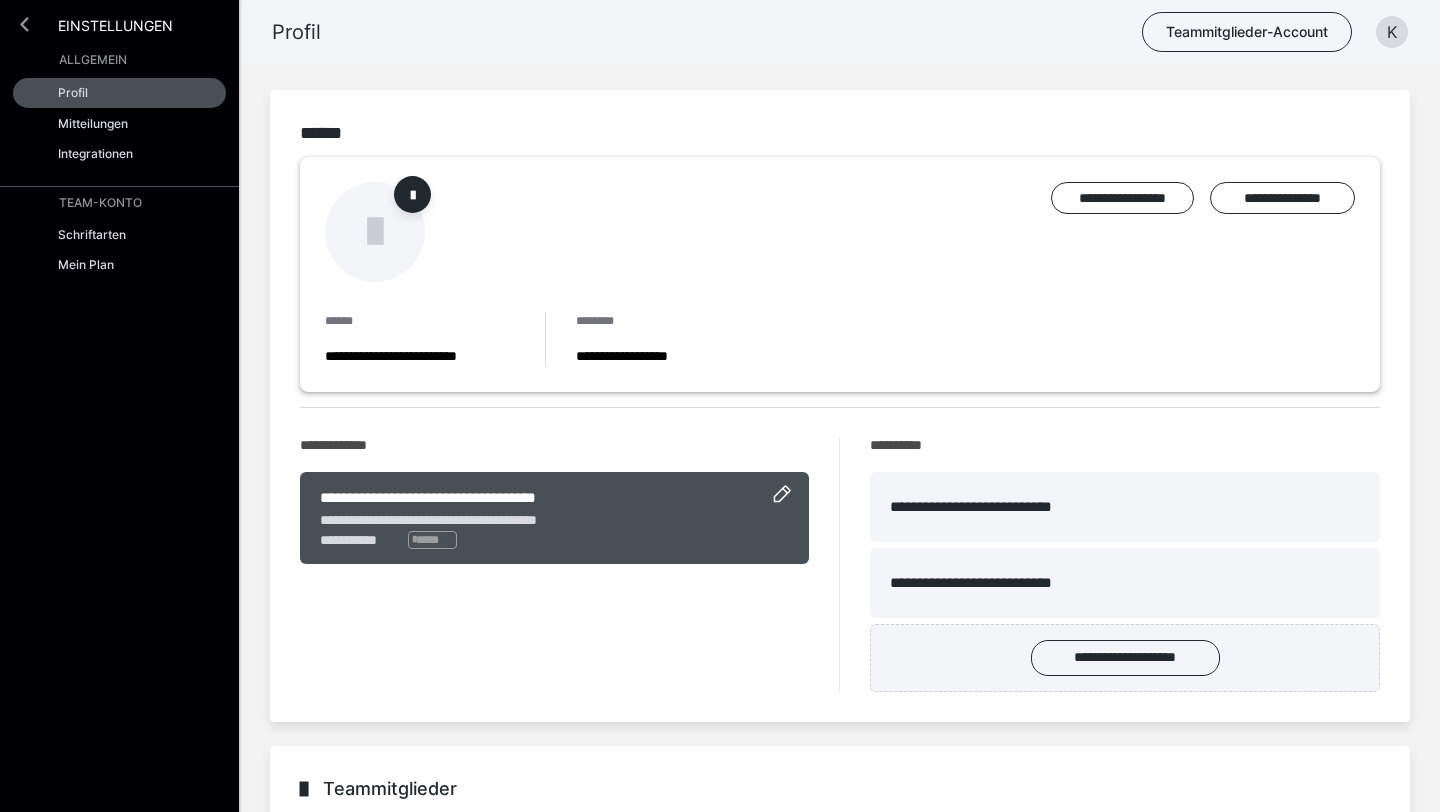 click at bounding box center (24, 24) 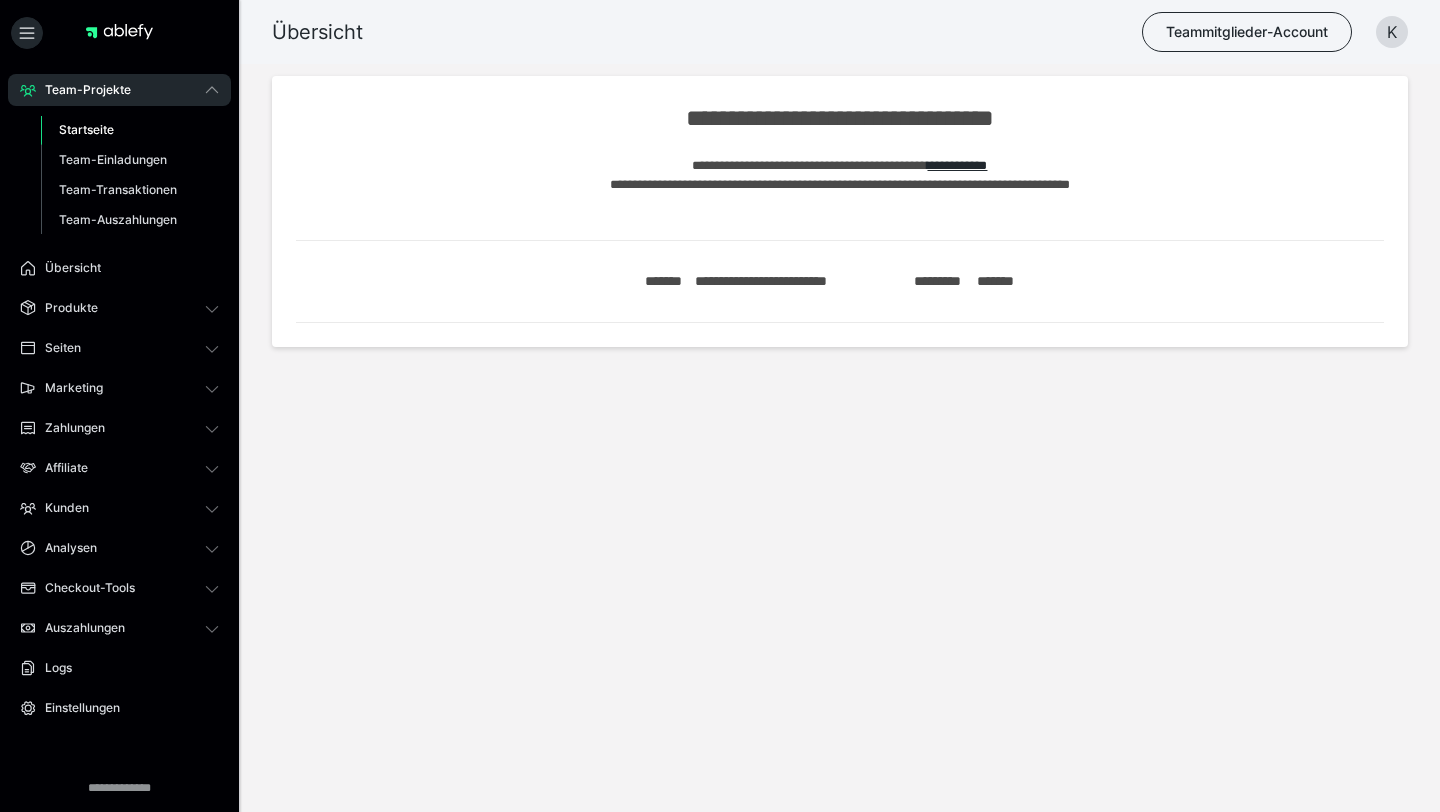click on "Kunden" at bounding box center [119, 508] 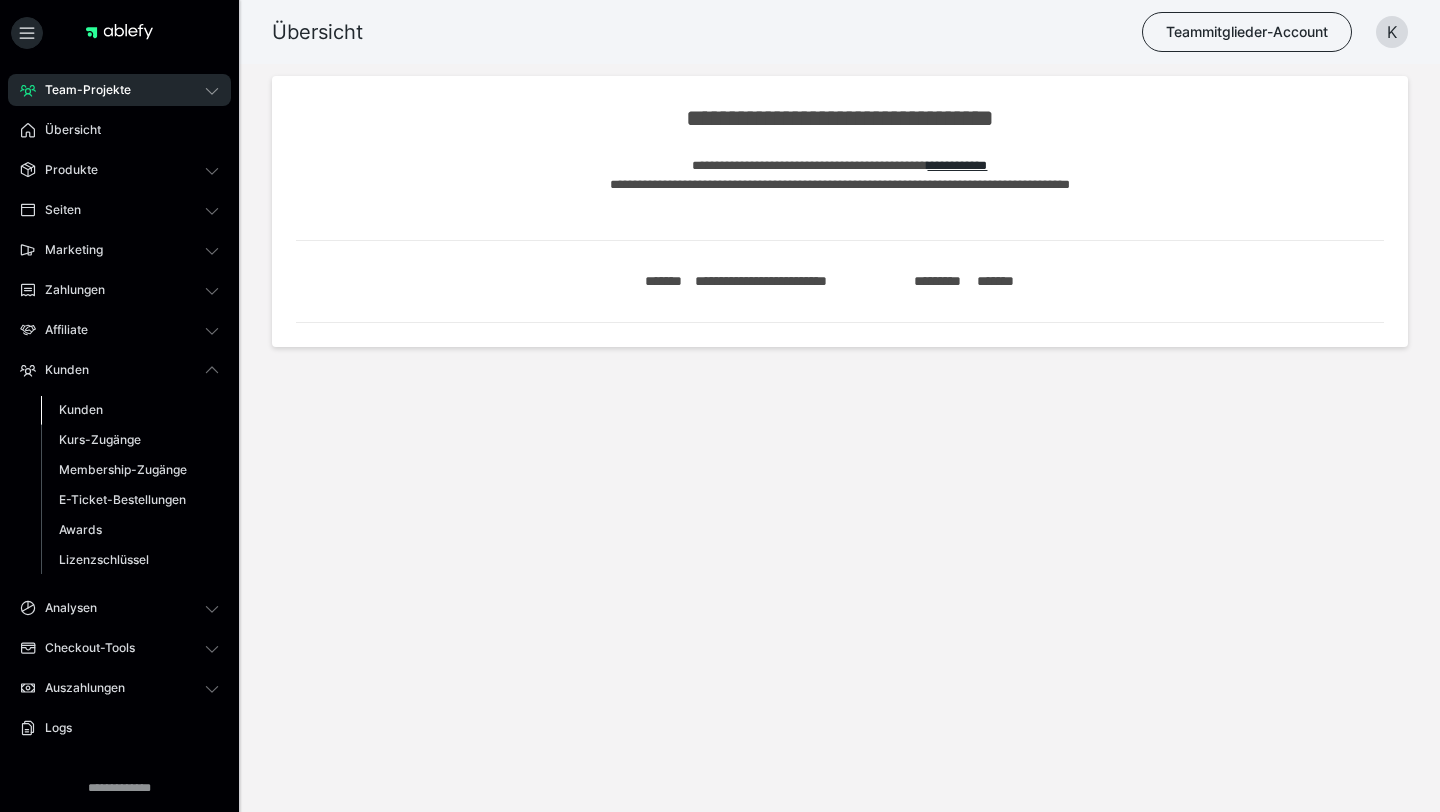 click on "Kunden" at bounding box center (81, 409) 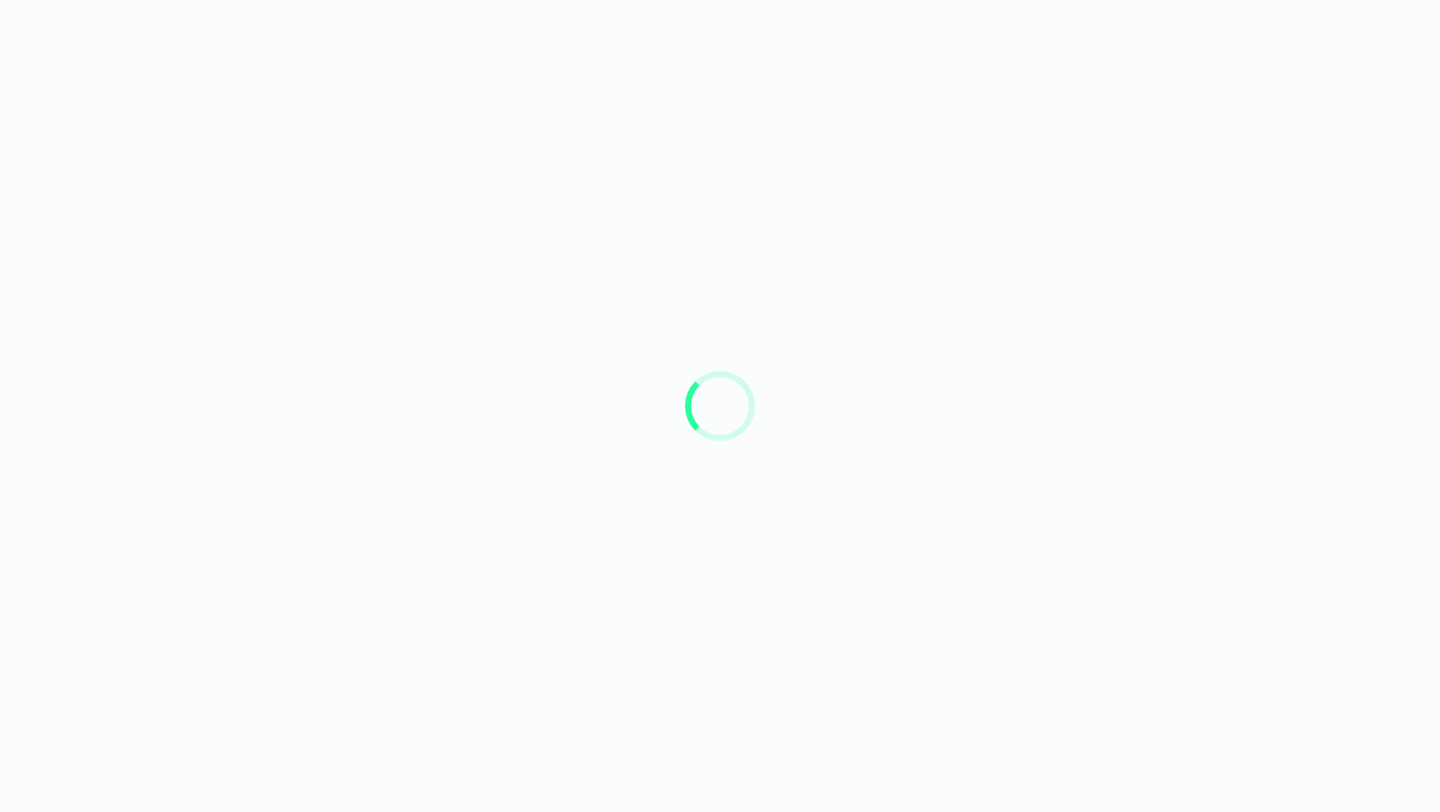 scroll, scrollTop: 0, scrollLeft: 0, axis: both 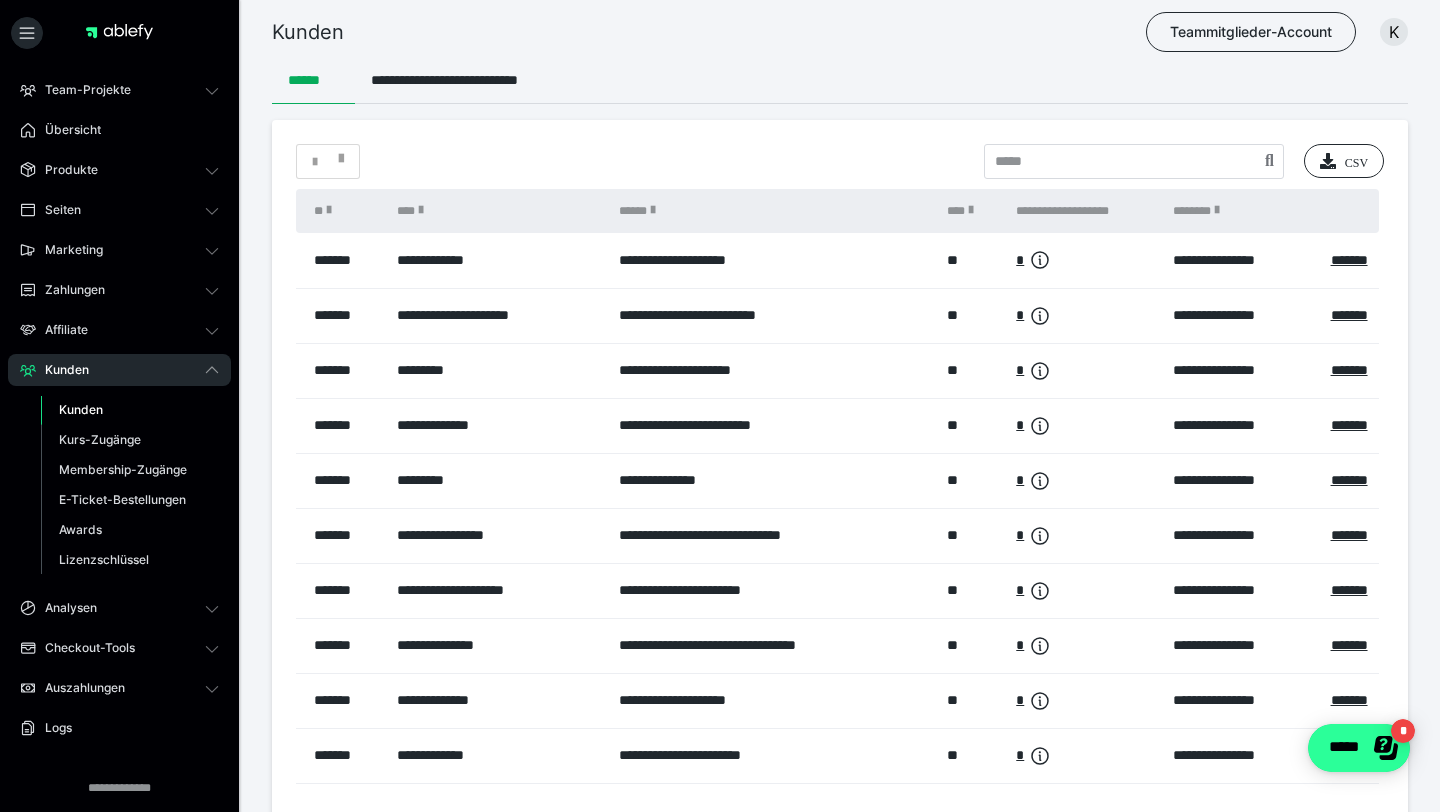 click on "*****" at bounding box center (1359, 748) 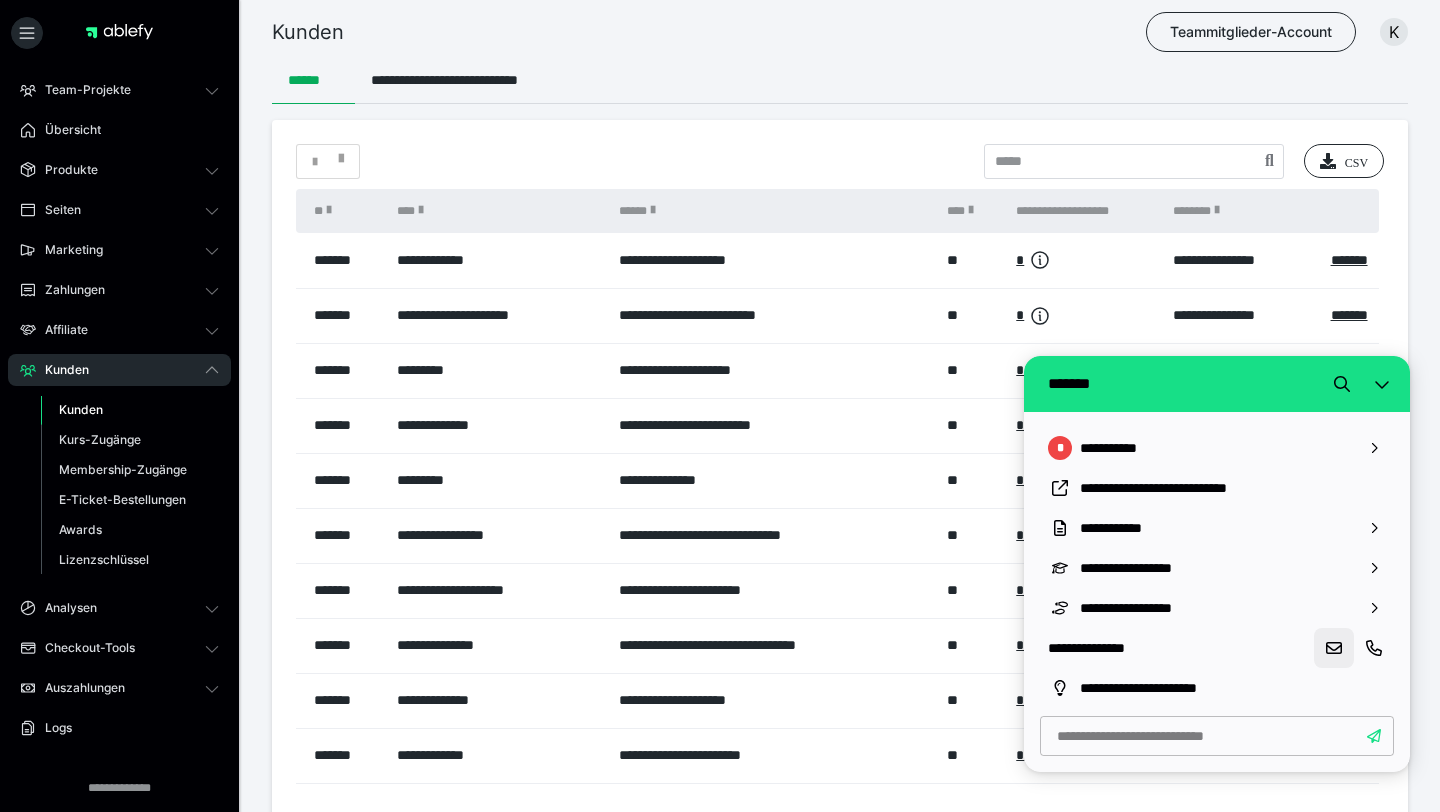 click at bounding box center [1334, 648] 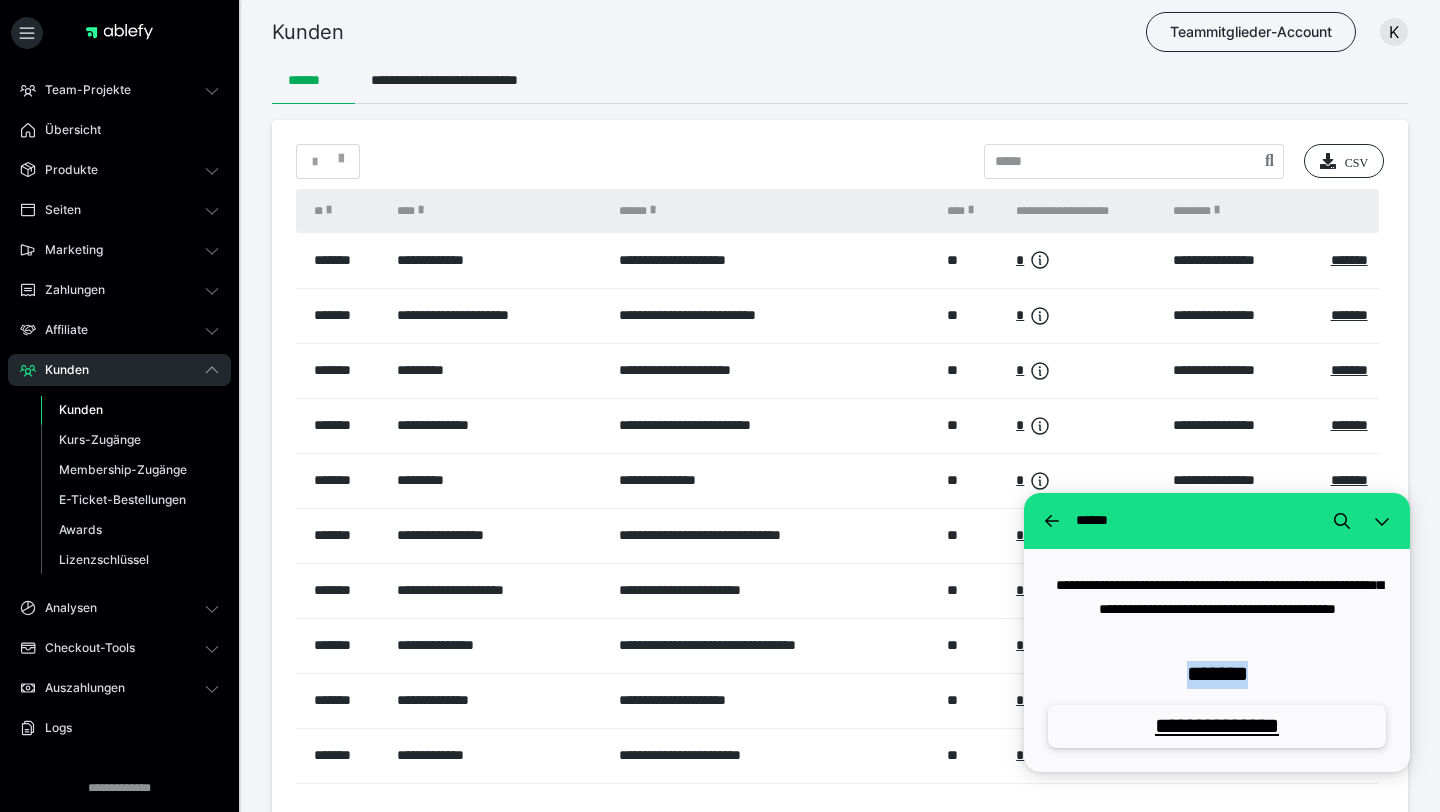 drag, startPoint x: 1133, startPoint y: 671, endPoint x: 1097, endPoint y: 669, distance: 36.05551 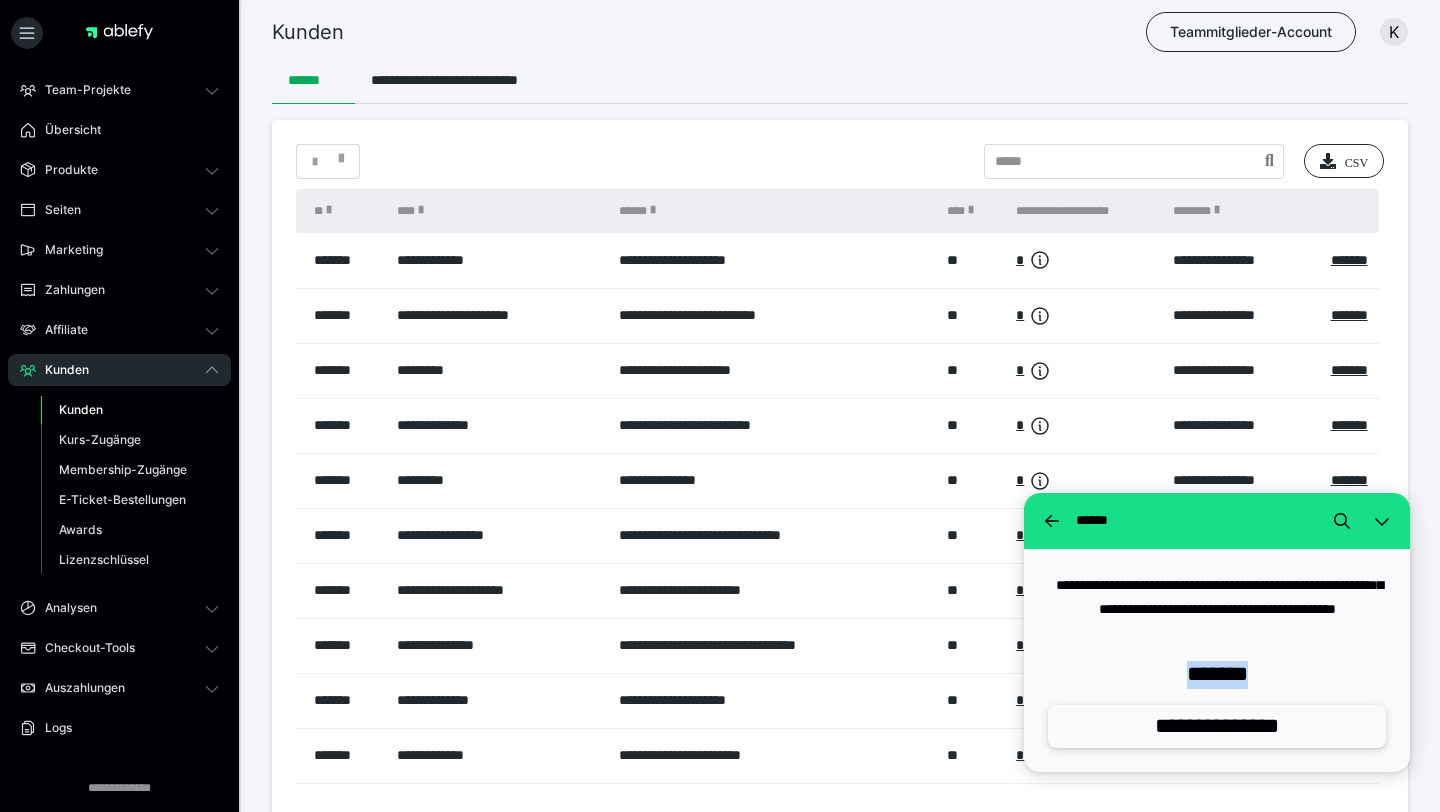 click on "**********" at bounding box center (1217, 726) 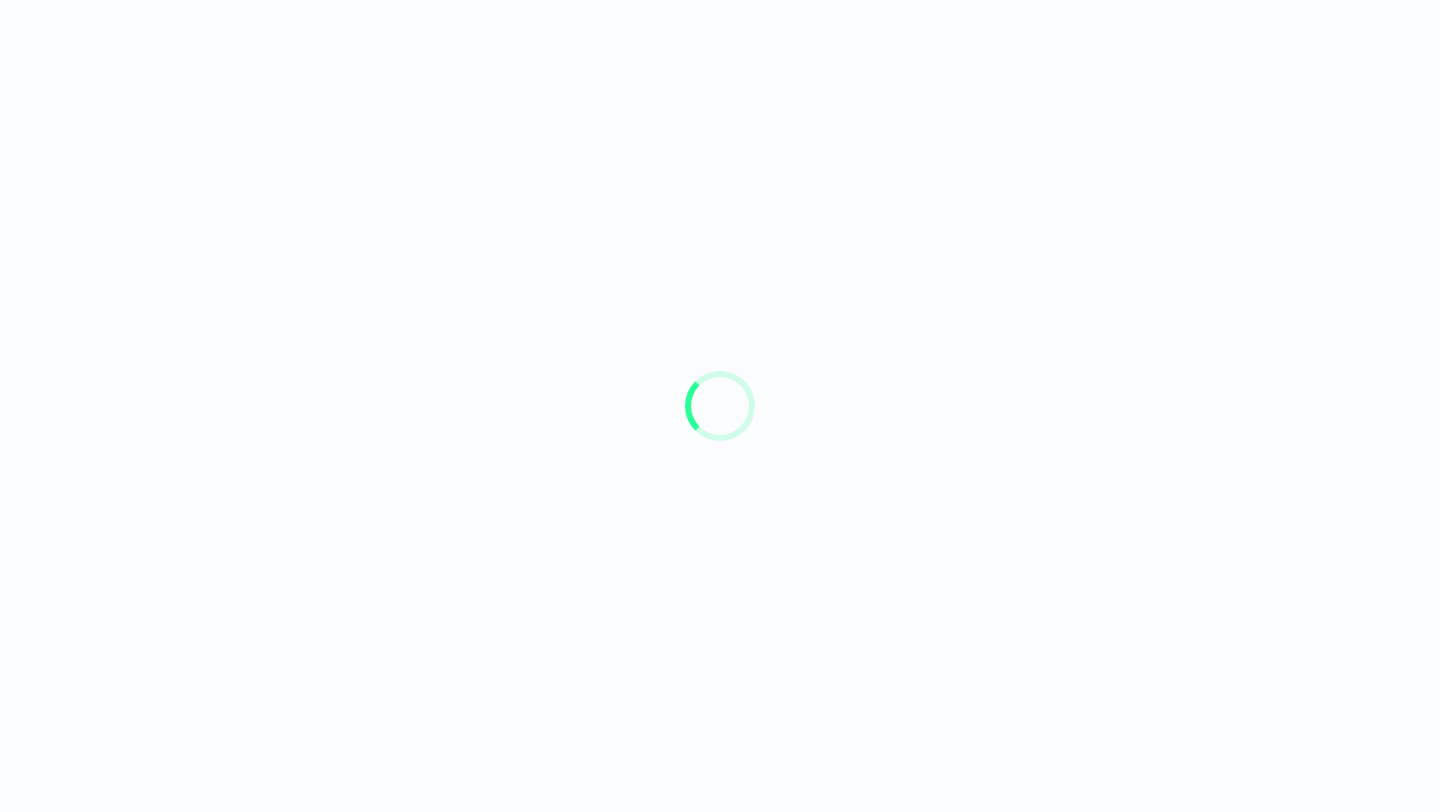 scroll, scrollTop: 0, scrollLeft: 0, axis: both 